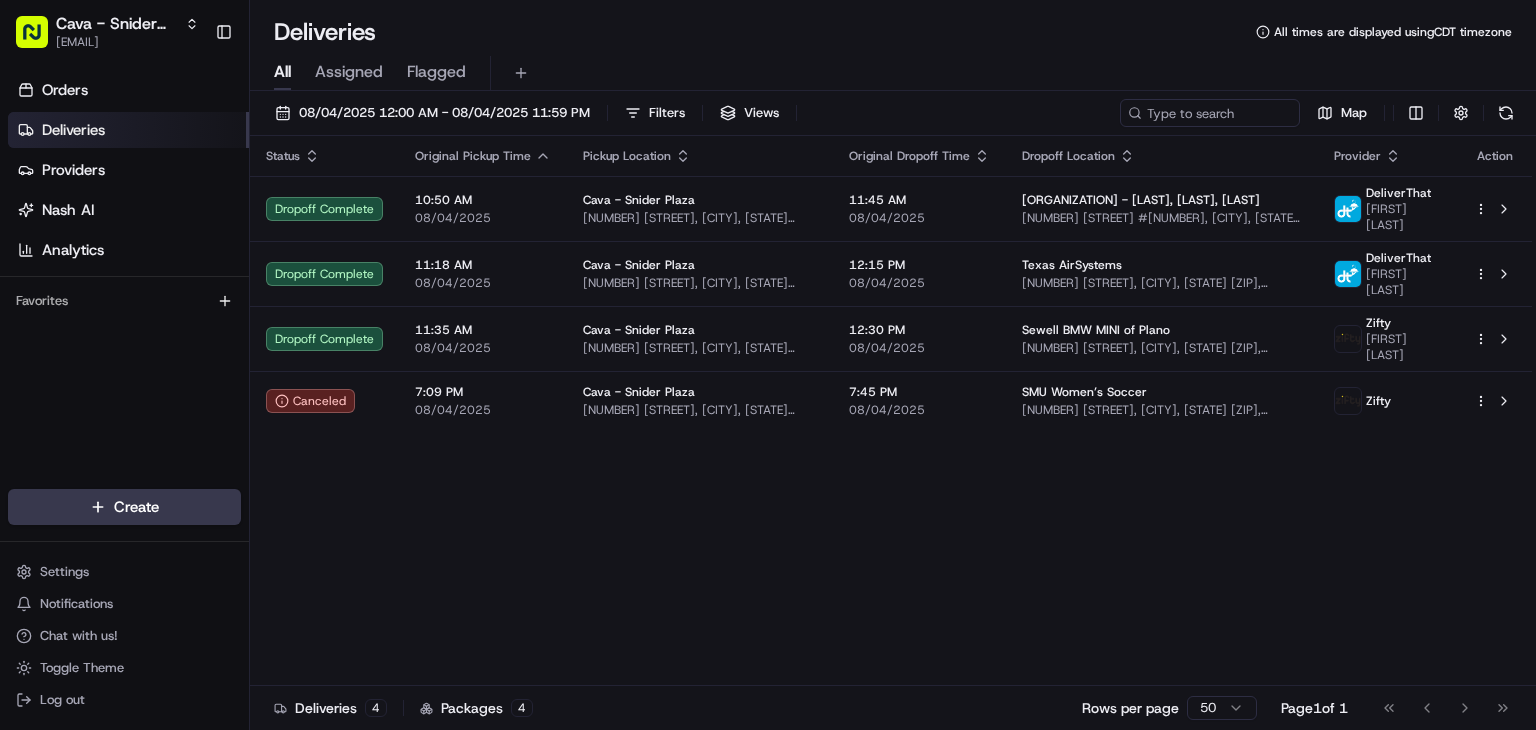 scroll, scrollTop: 0, scrollLeft: 0, axis: both 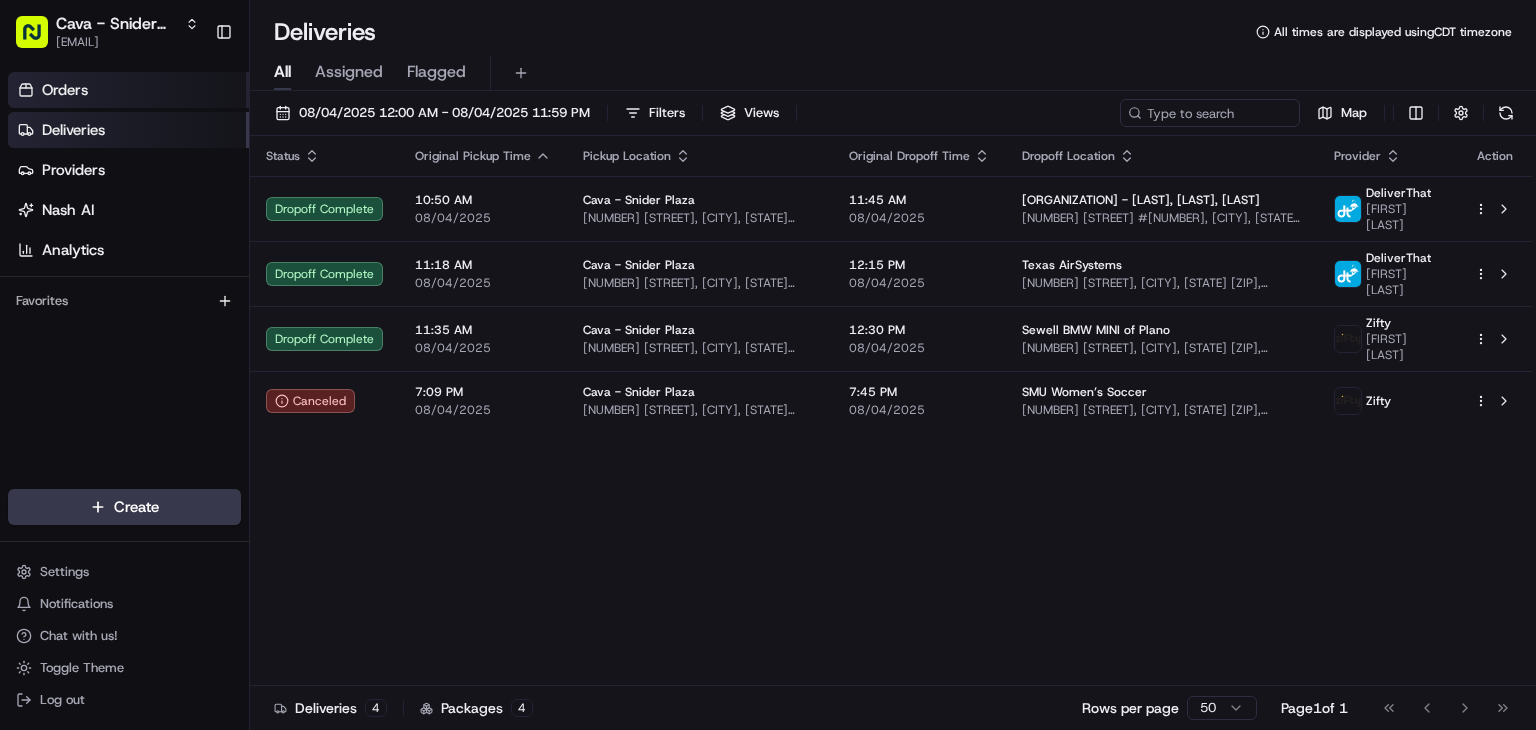 click on "Orders" at bounding box center (128, 90) 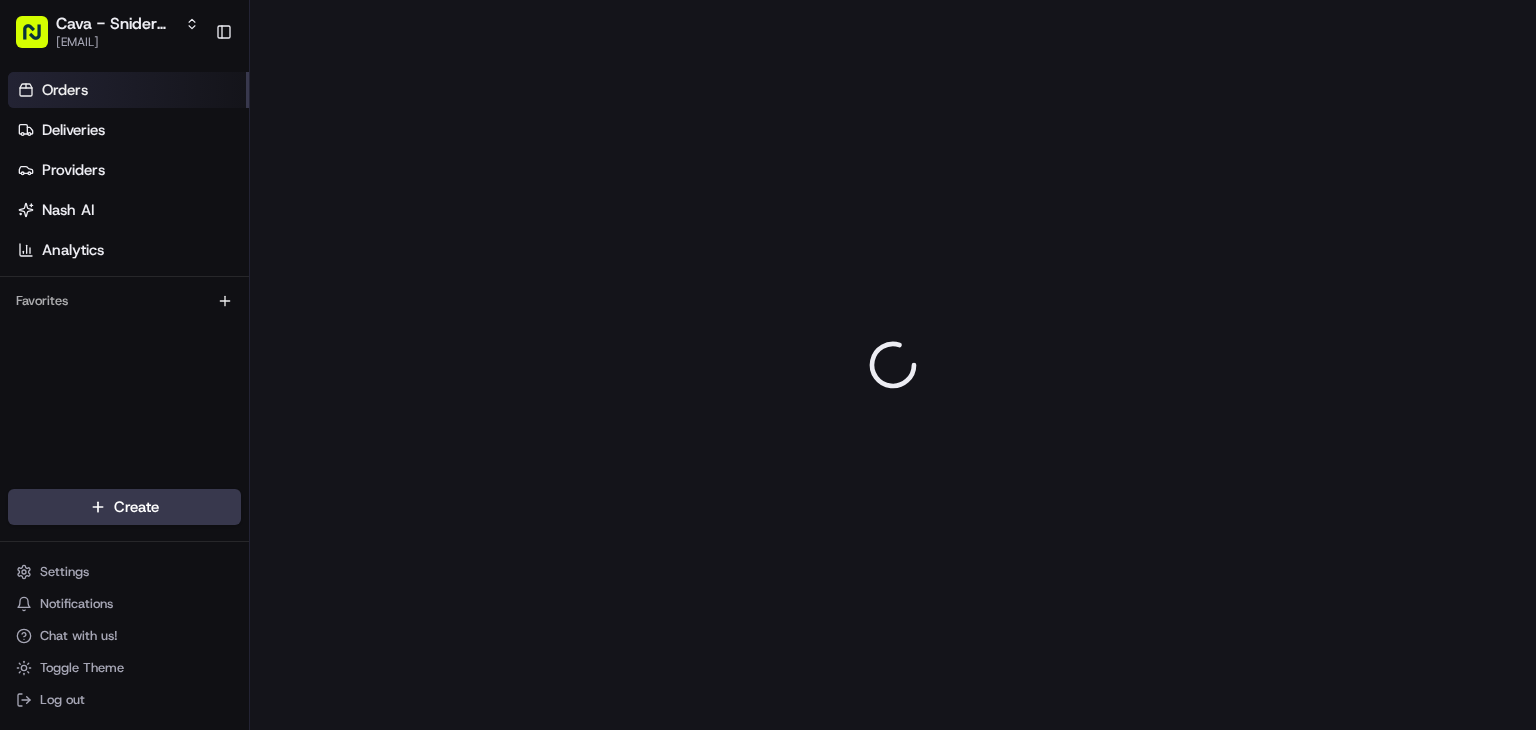 scroll, scrollTop: 0, scrollLeft: 0, axis: both 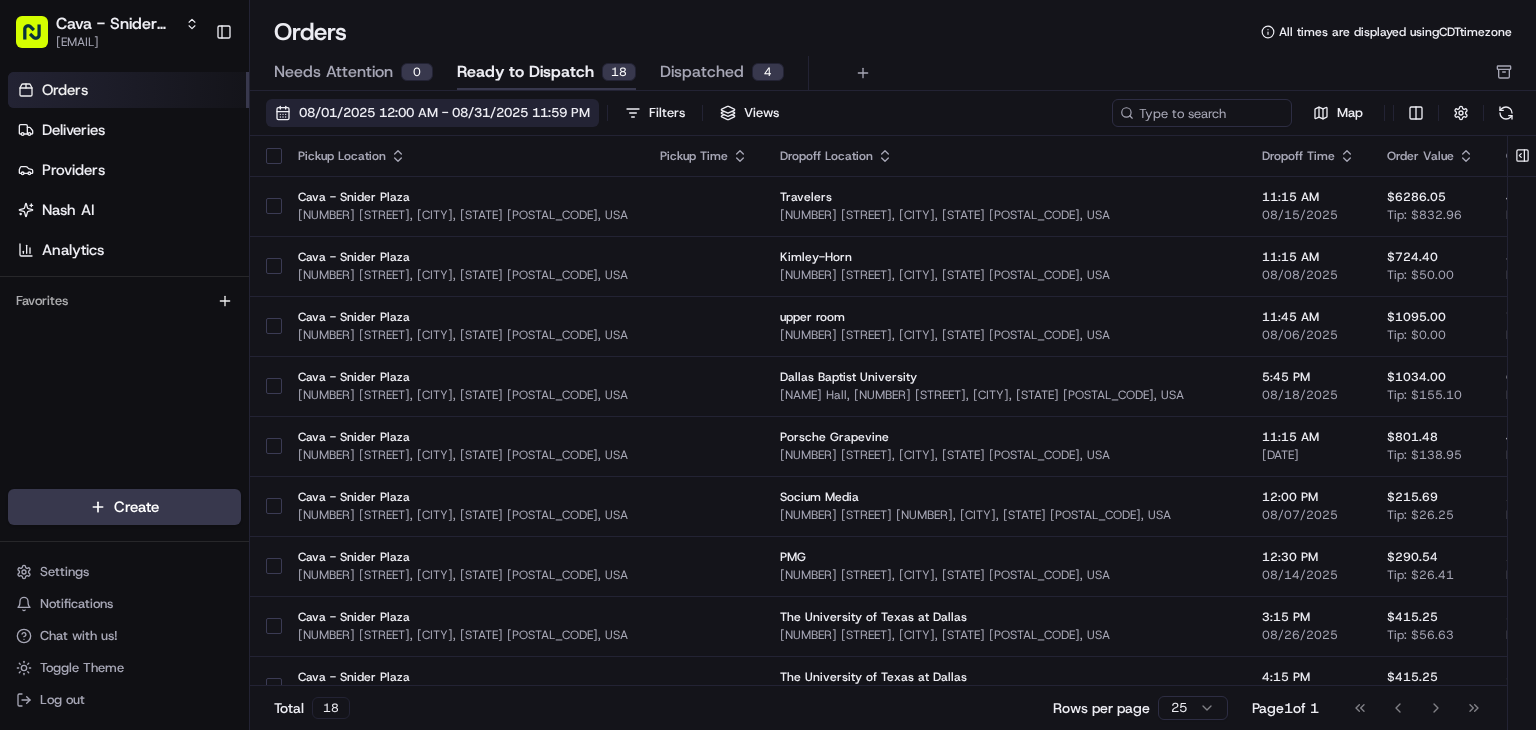 click on "08/01/2025 12:00 AM - 08/31/2025 11:59 PM" at bounding box center [444, 113] 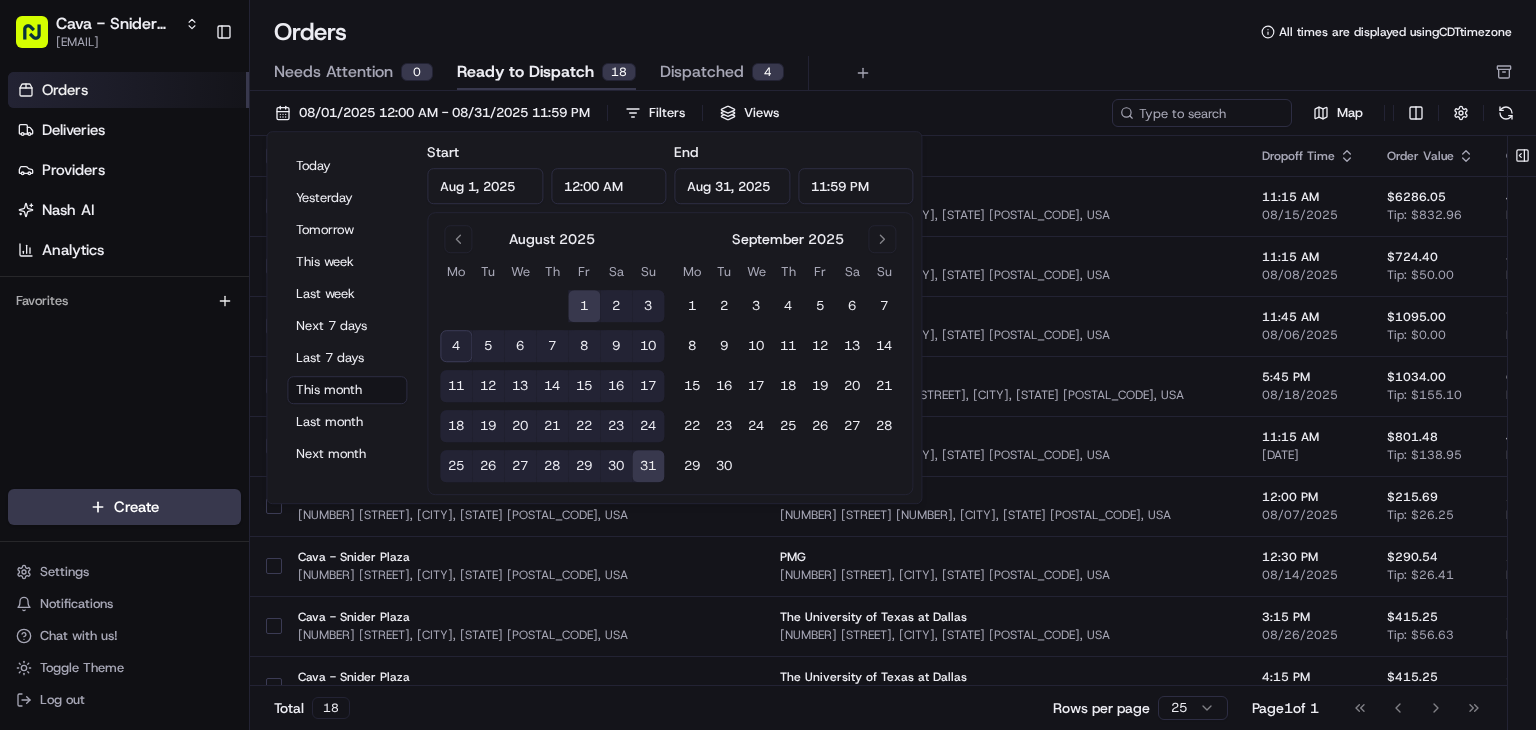 click on "5" at bounding box center [488, 346] 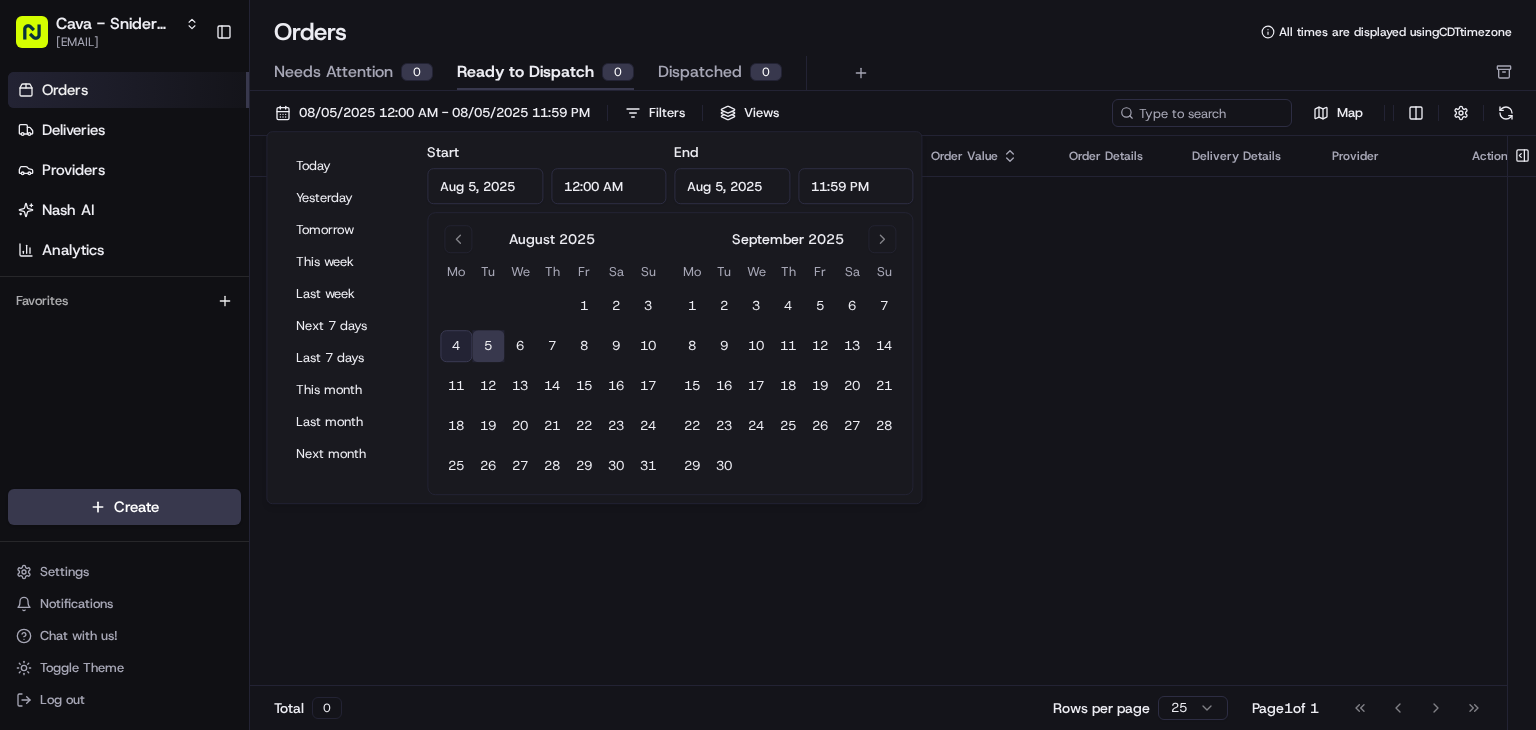 click on "Pickup Location Pickup Time Dropoff Location Dropoff Time Order Value Order Details Delivery Details Provider Actions No results." at bounding box center (890, 411) 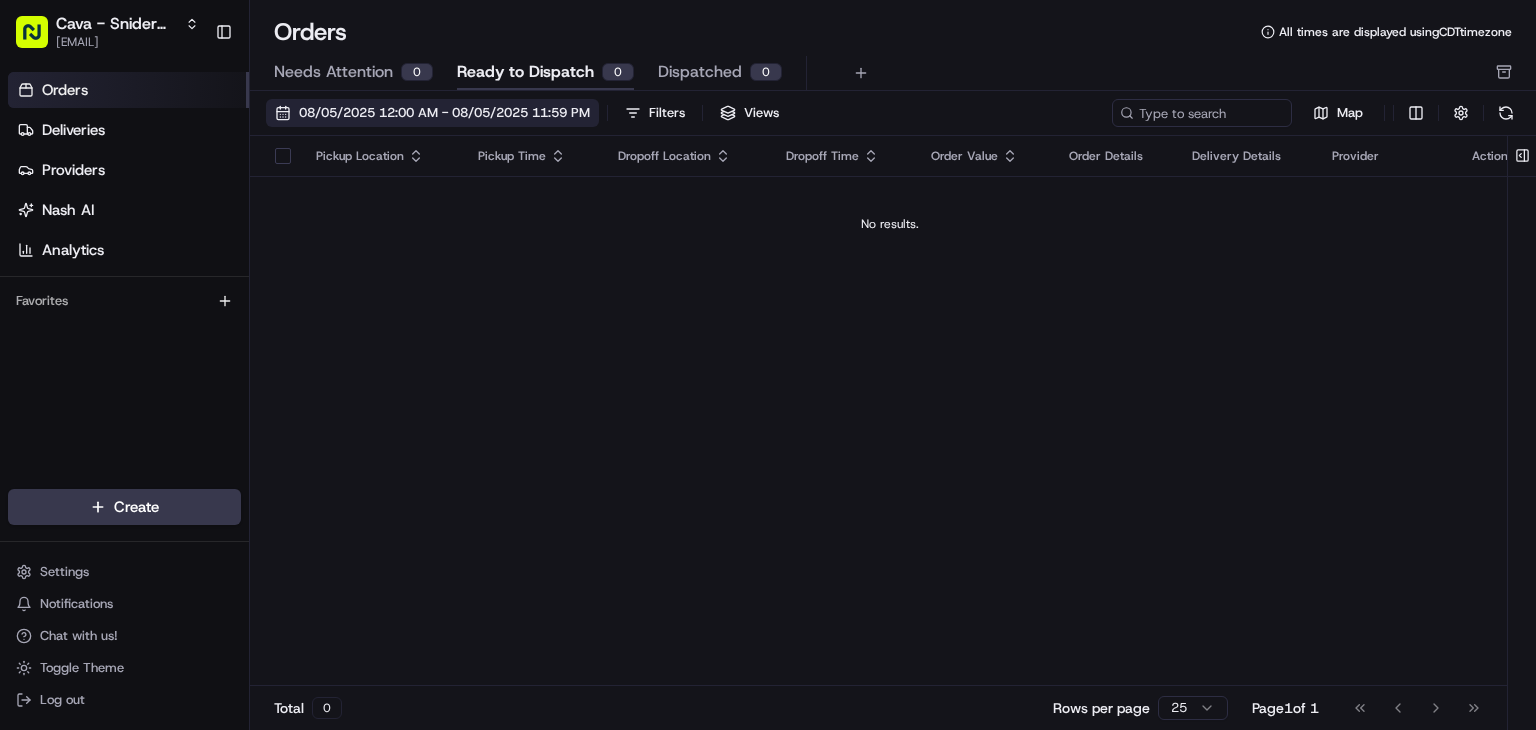 click on "08/05/2025 12:00 AM - 08/05/2025 11:59 PM" at bounding box center [444, 113] 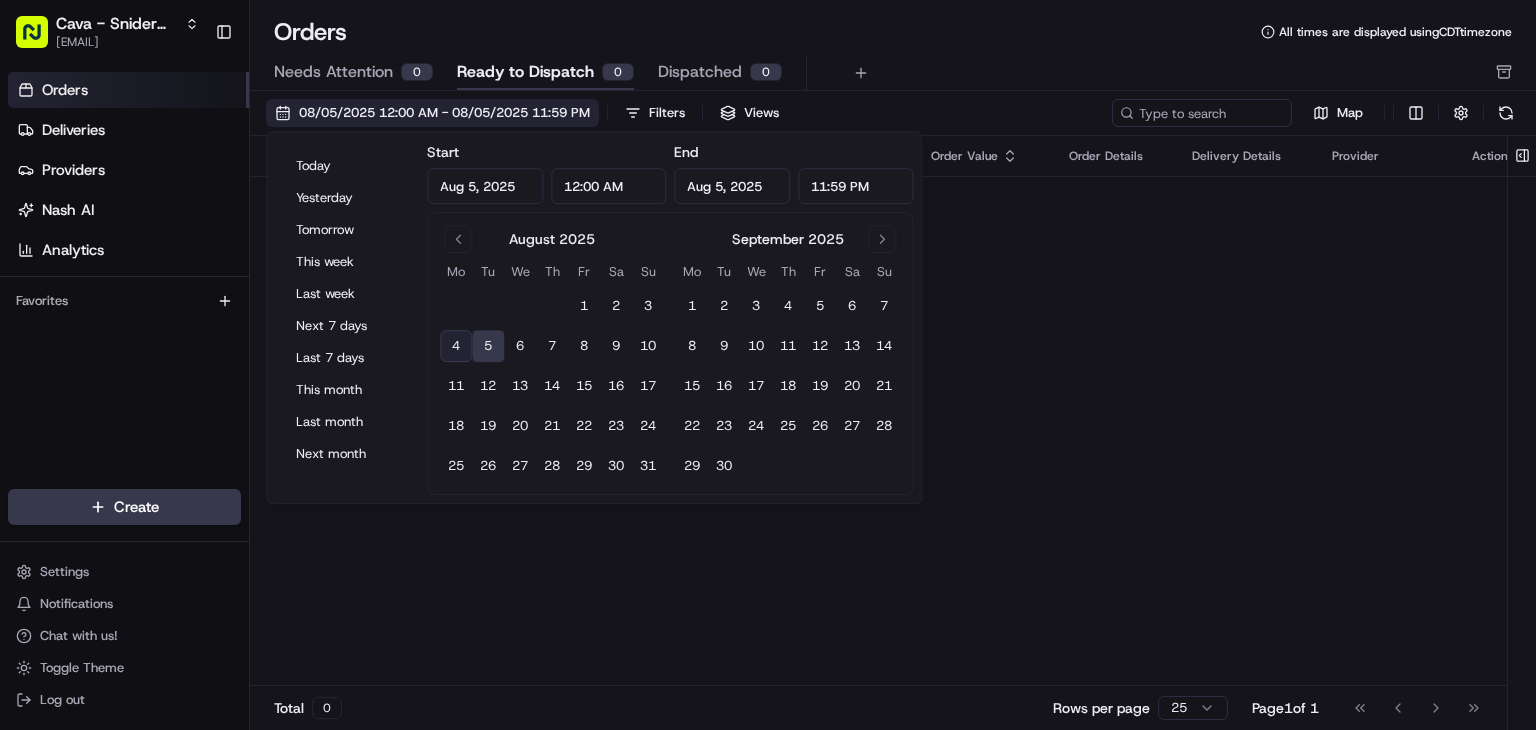 click on "08/05/2025 12:00 AM - 08/05/2025 11:59 PM" at bounding box center (444, 113) 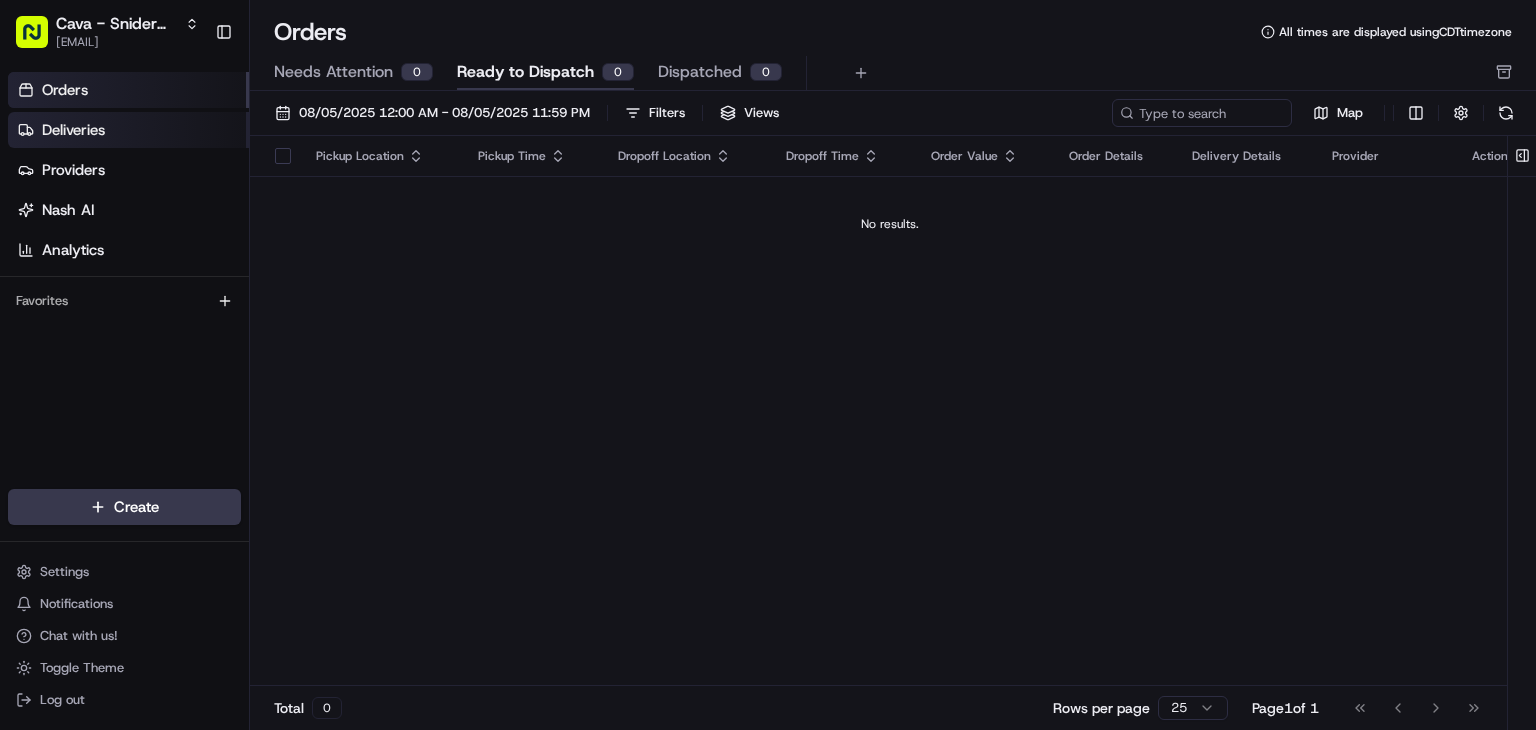 click on "Deliveries" at bounding box center [73, 130] 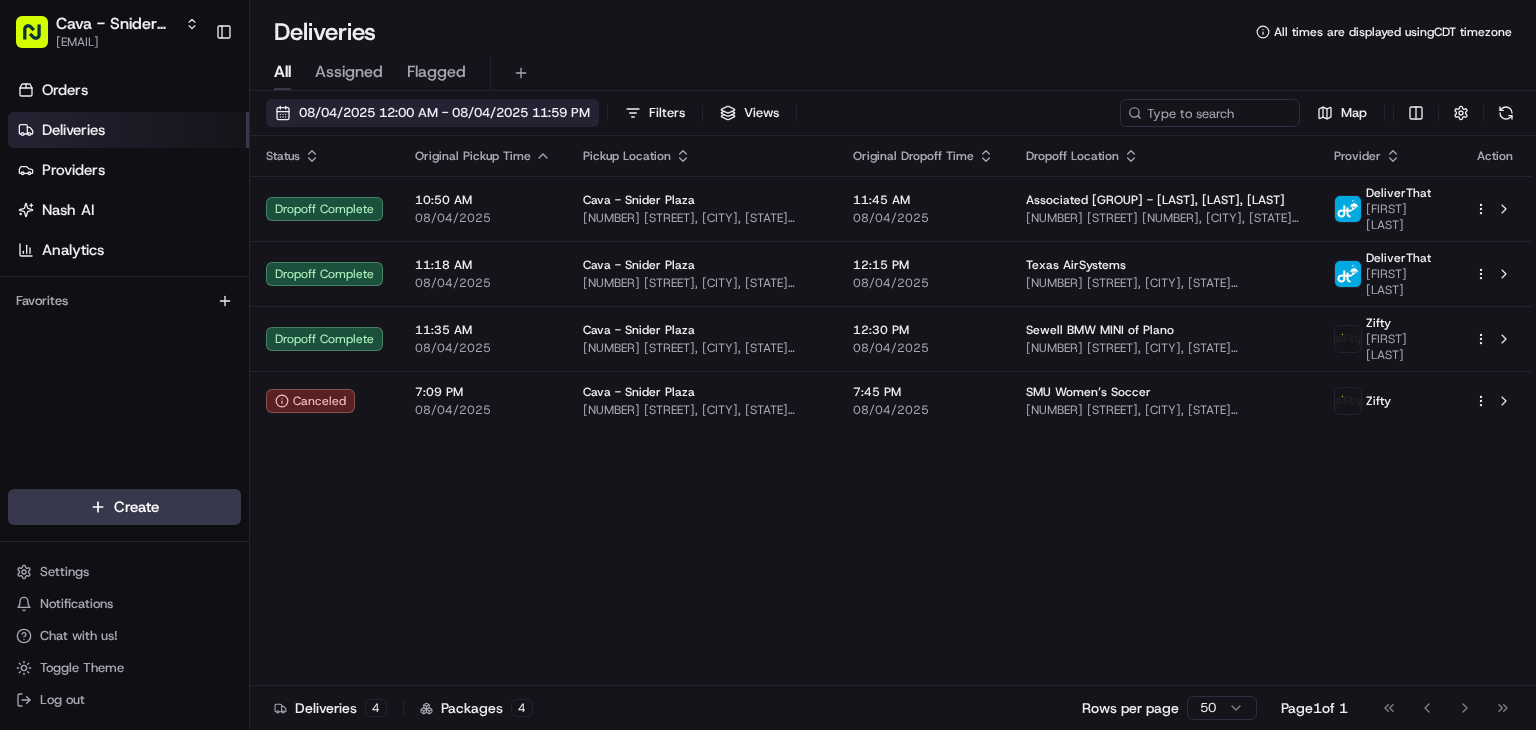 click on "08/04/2025 12:00 AM - 08/04/2025 11:59 PM" at bounding box center [444, 113] 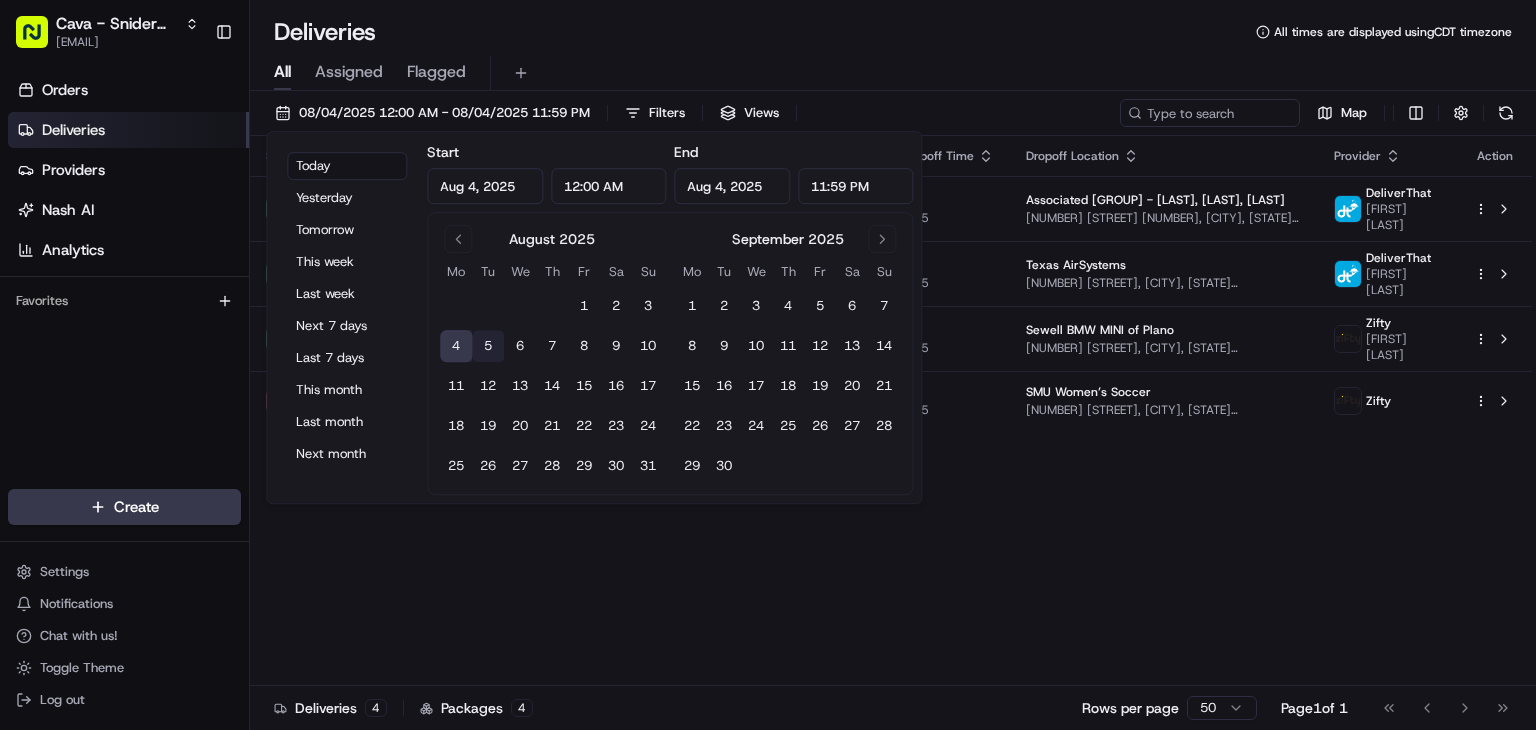 click on "5" at bounding box center (488, 346) 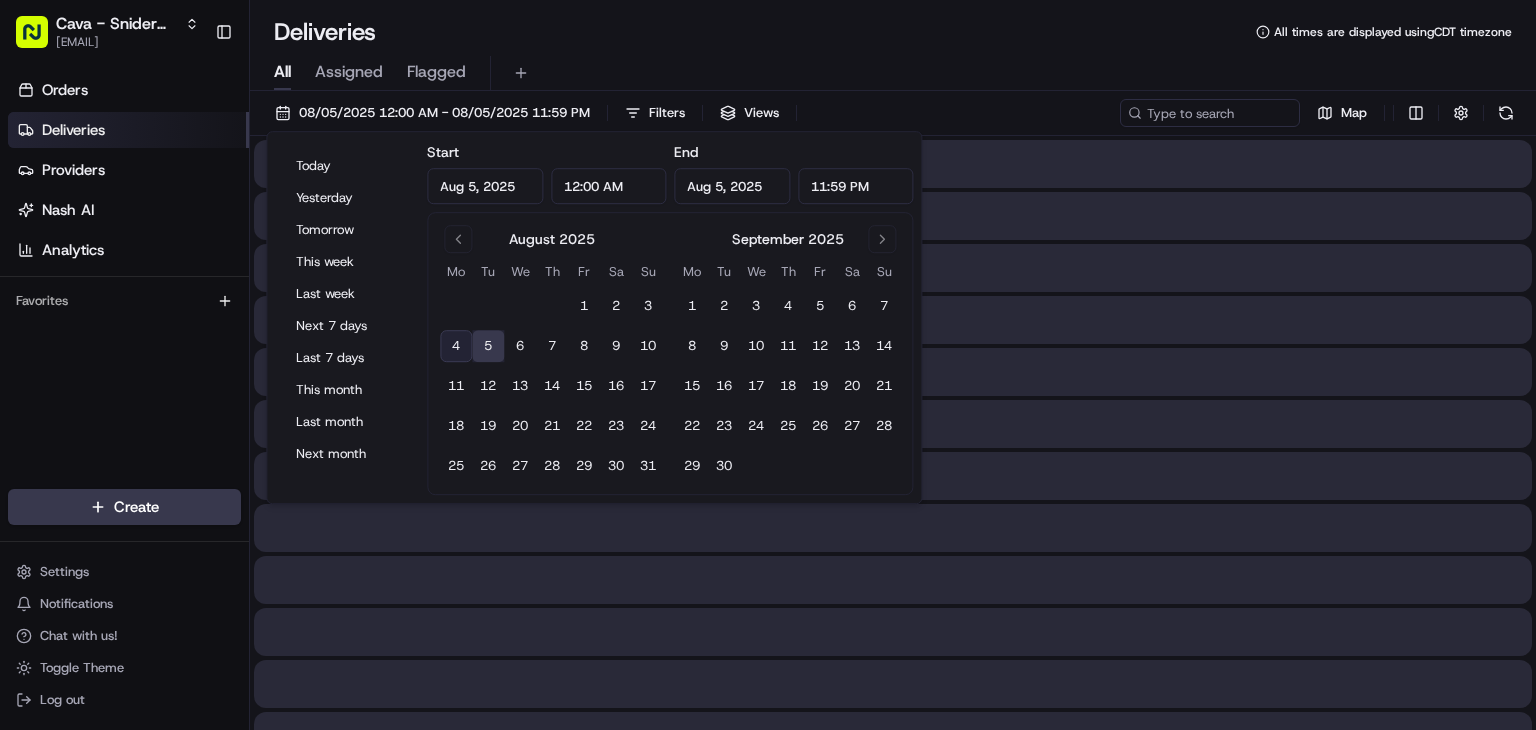 type on "Aug 5, 2025" 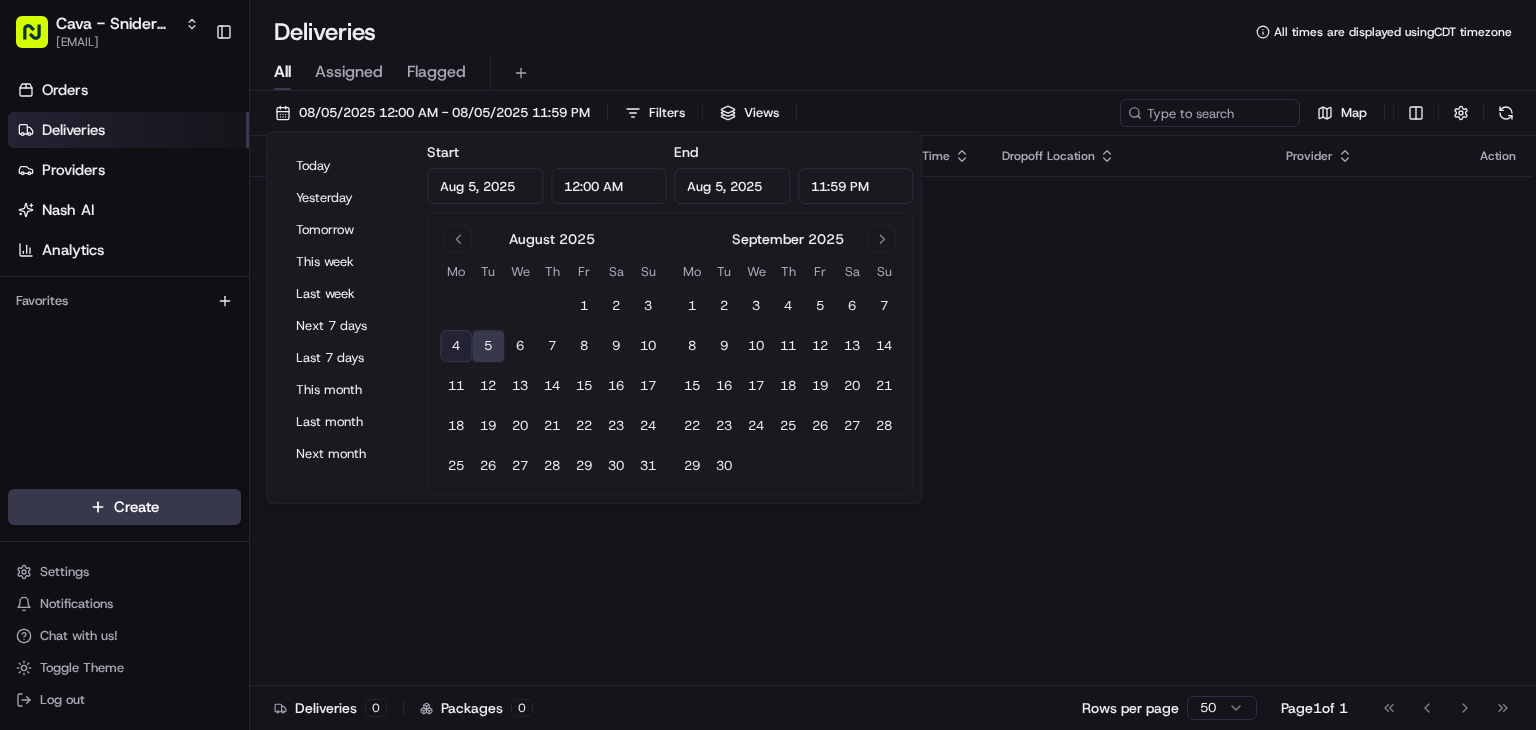 click on "Status Original Pickup Time Pickup Location Original Dropoff Time Dropoff Location Provider Action No results." at bounding box center (891, 411) 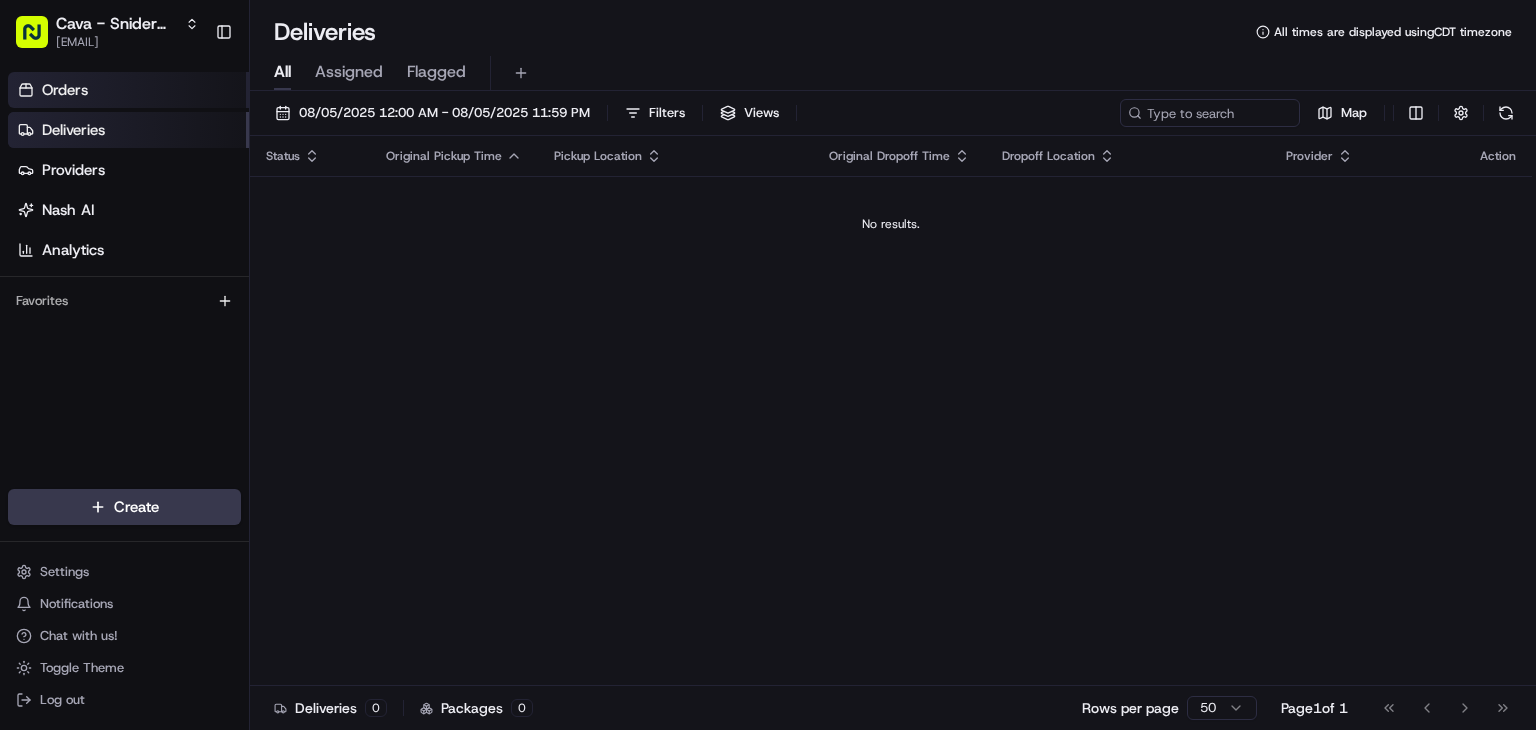 click on "Orders" at bounding box center [128, 90] 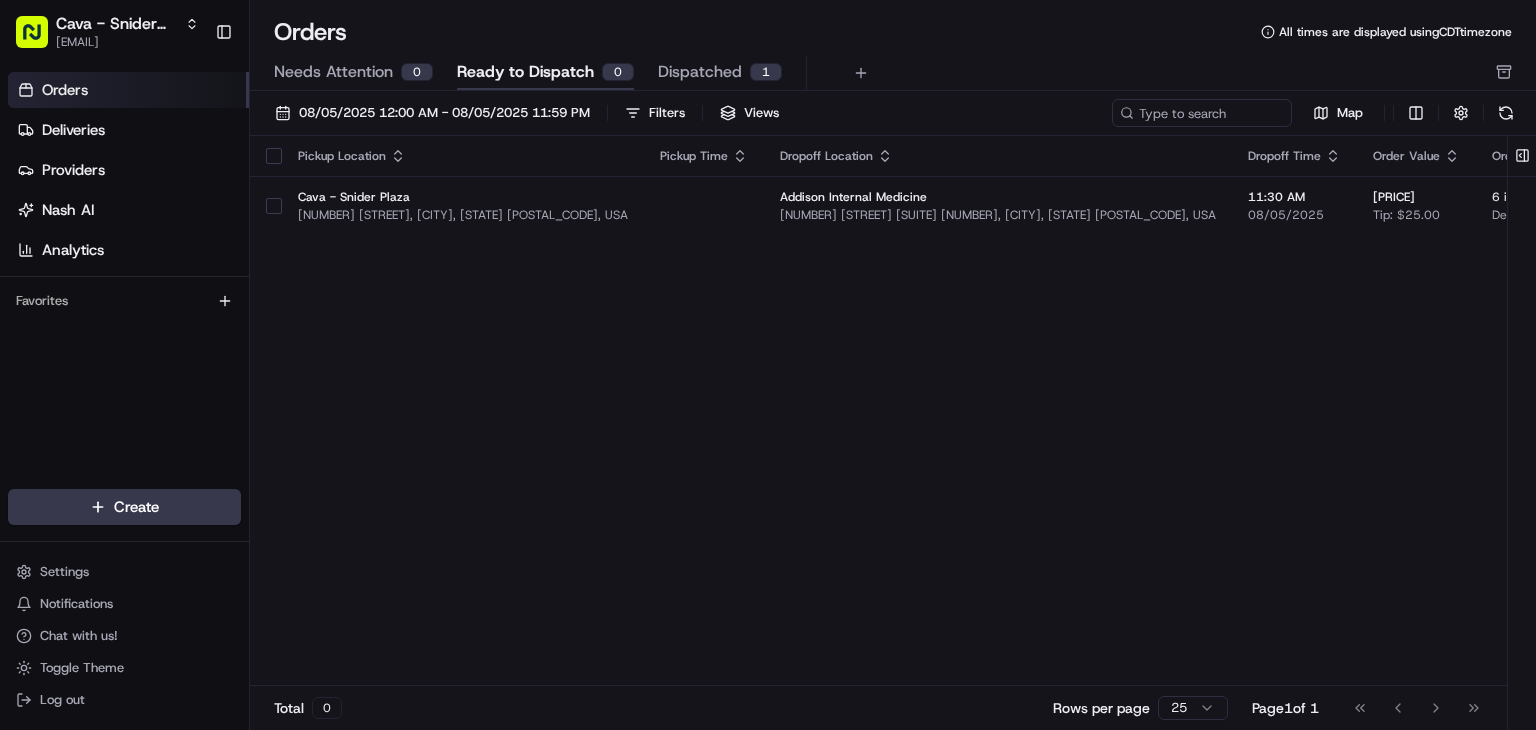 click on "Dispatched" at bounding box center (700, 72) 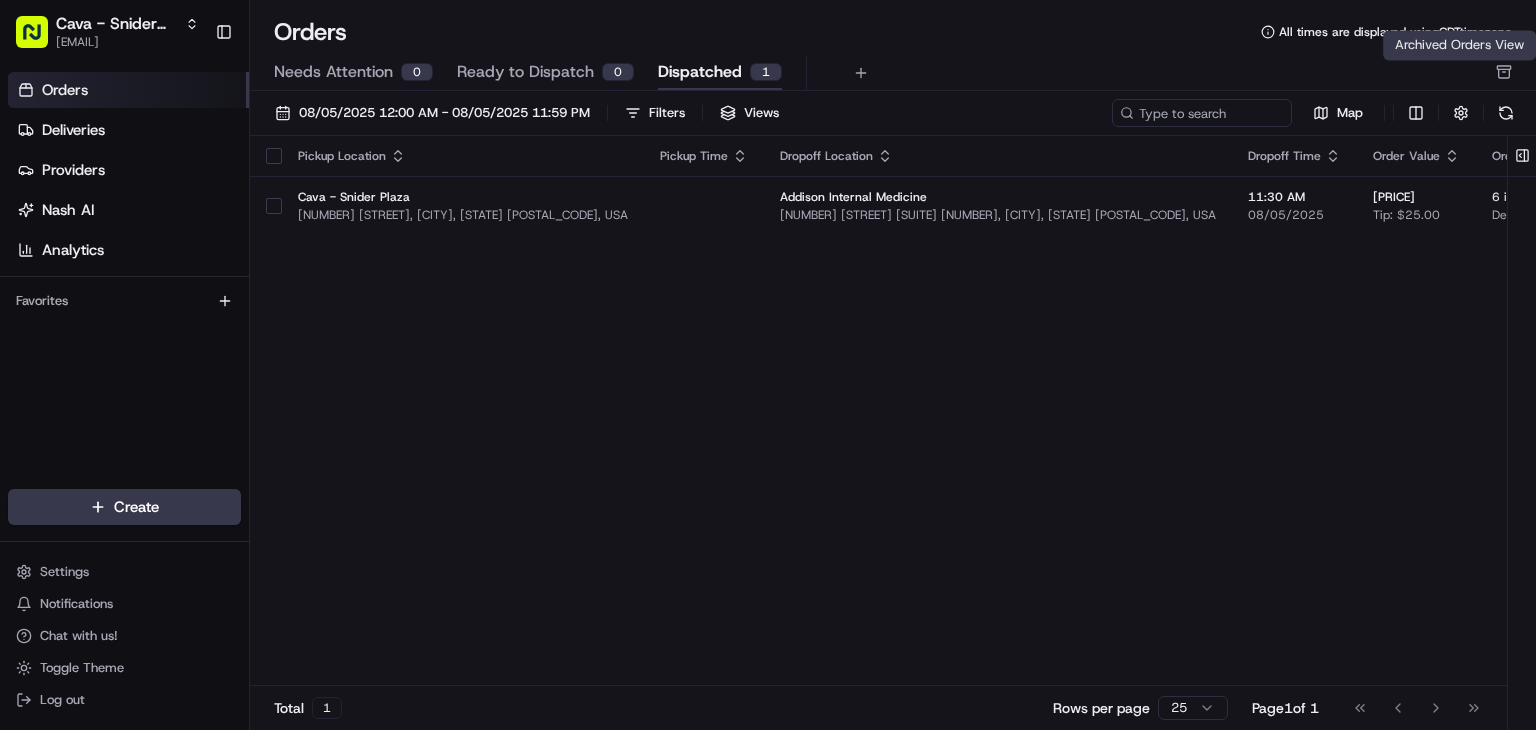 click 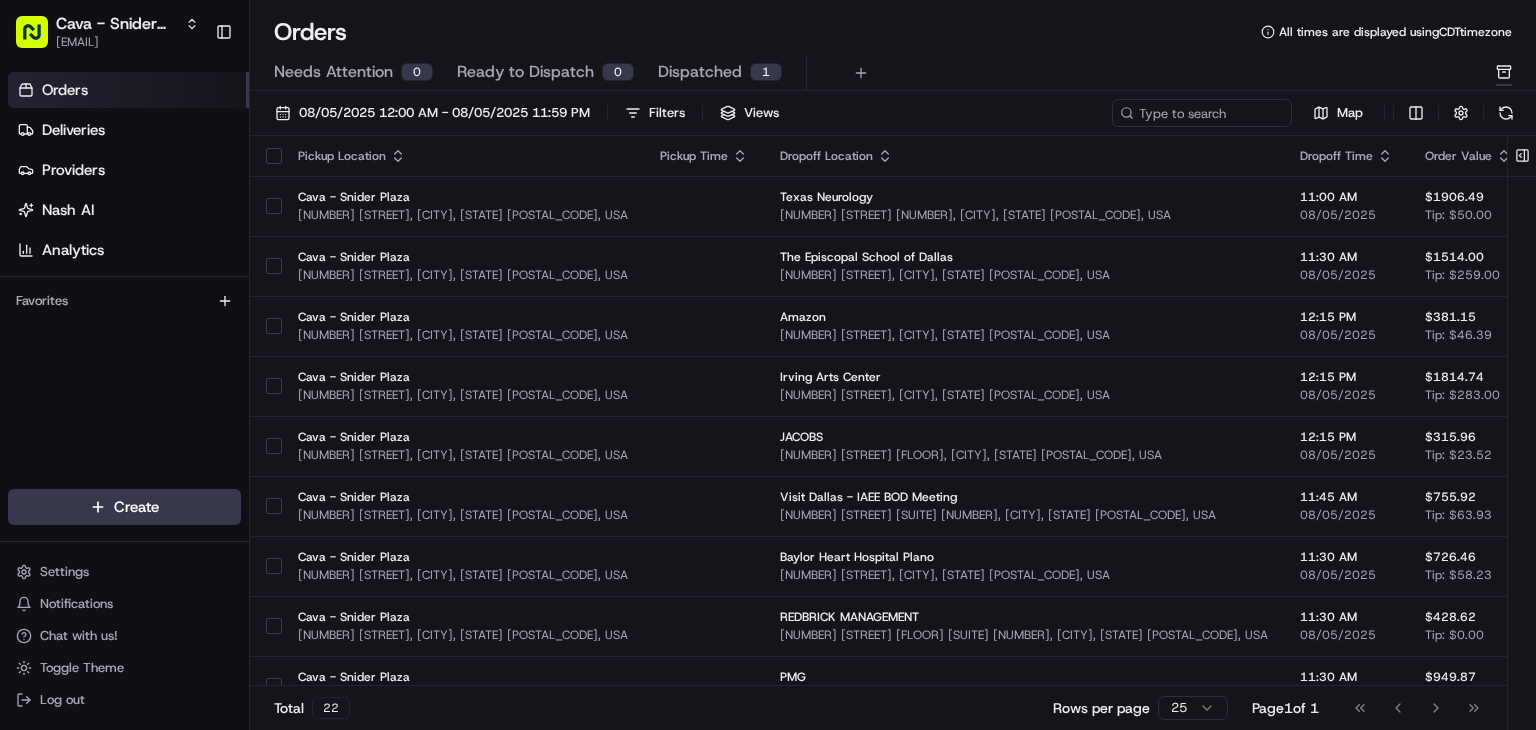 type 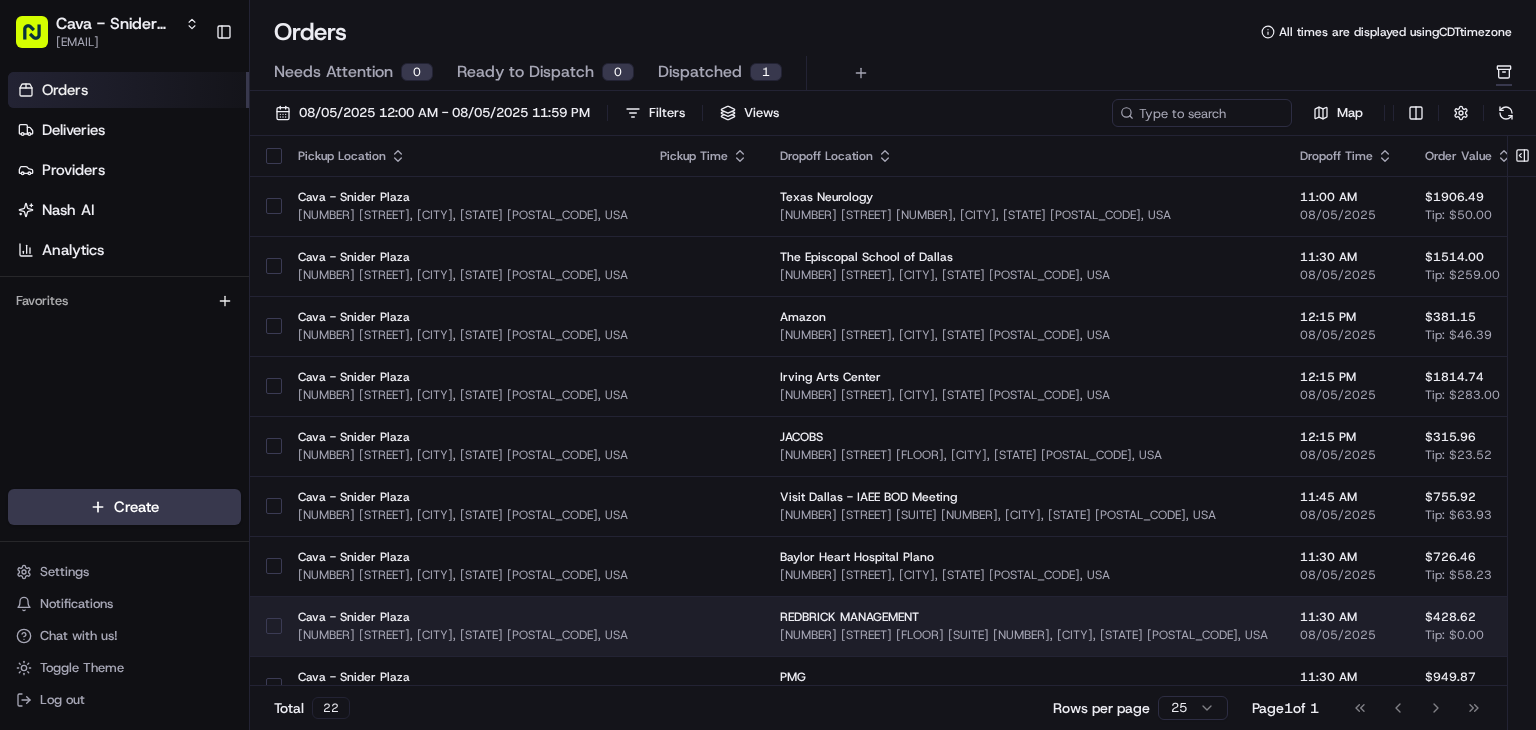 click at bounding box center (274, 626) 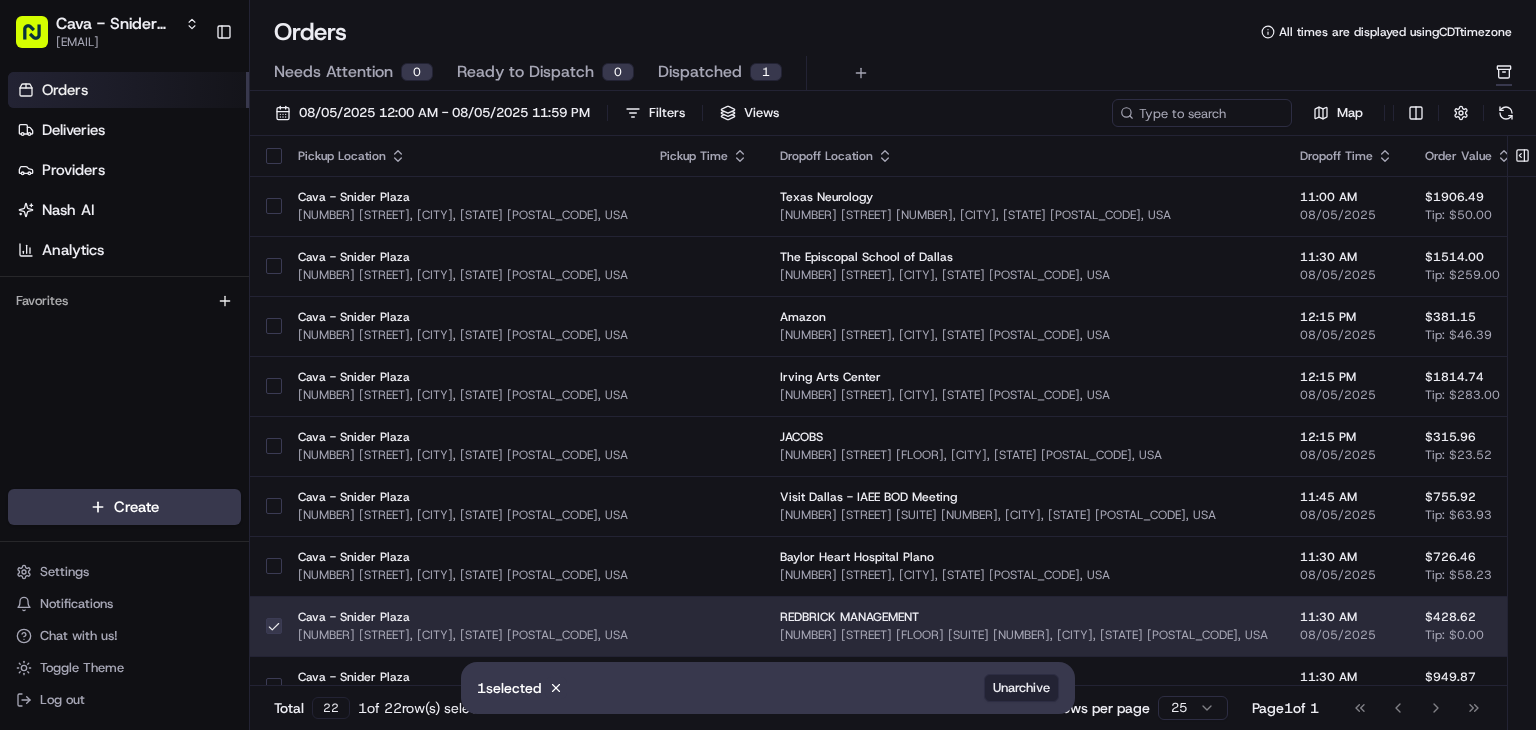 click on "Unarchive" at bounding box center (1021, 688) 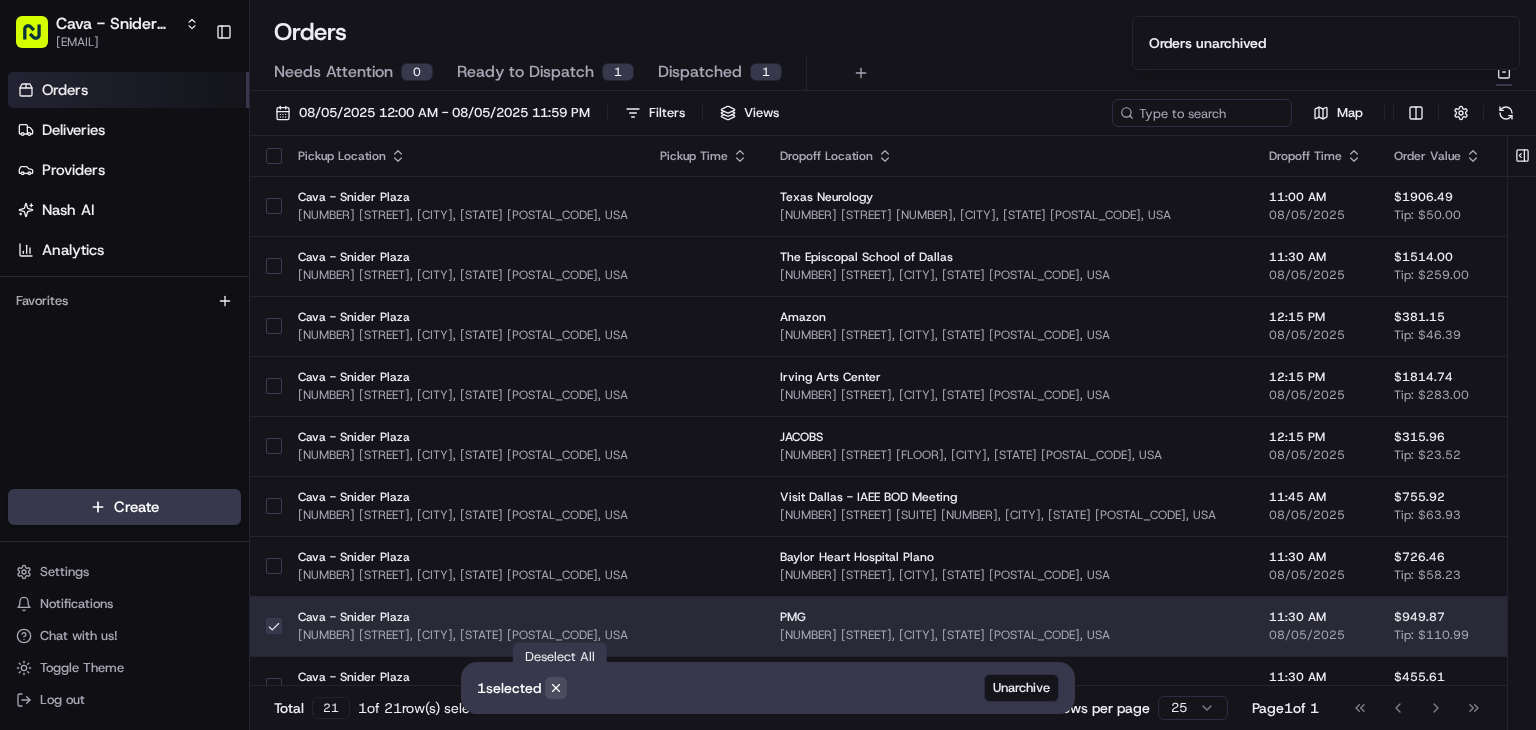 click 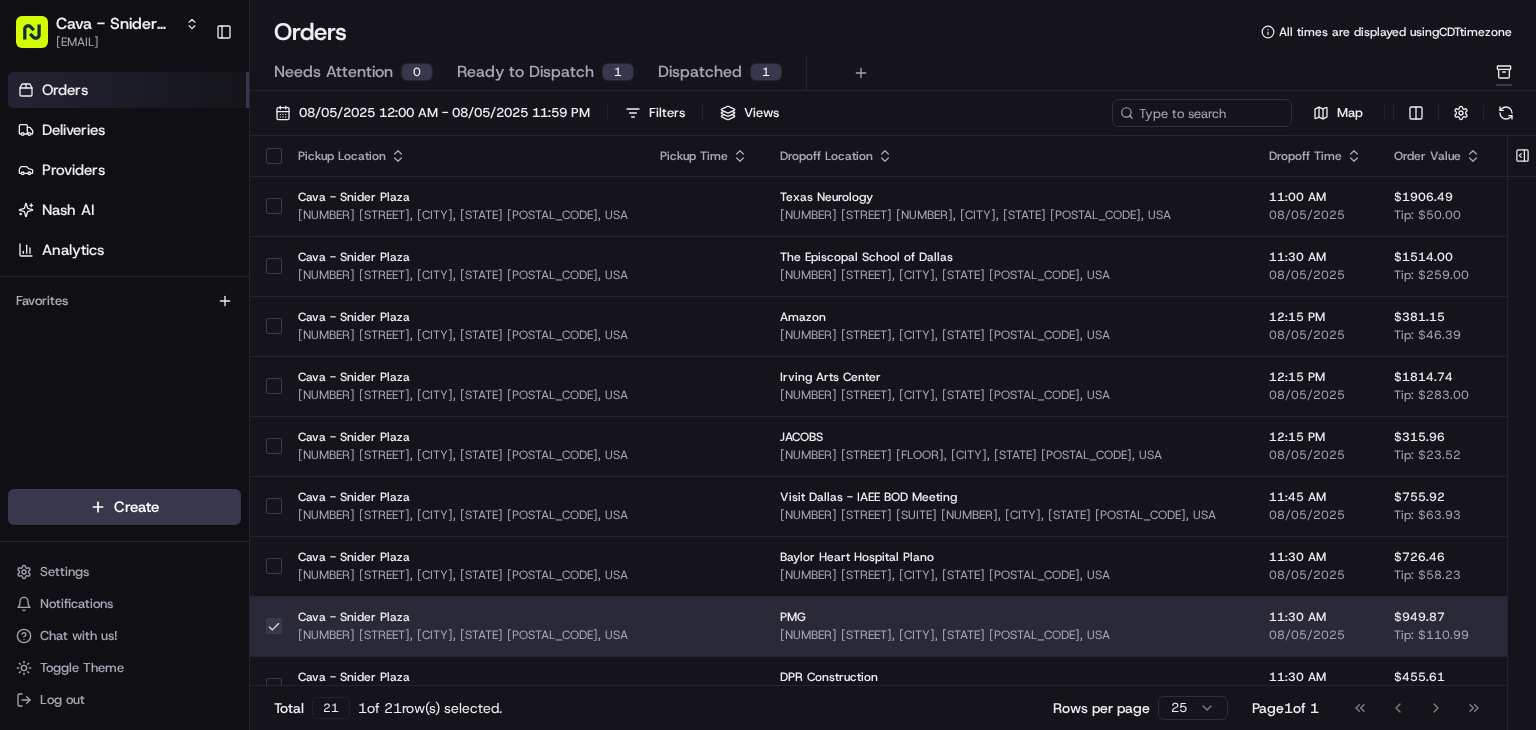 click at bounding box center [274, 626] 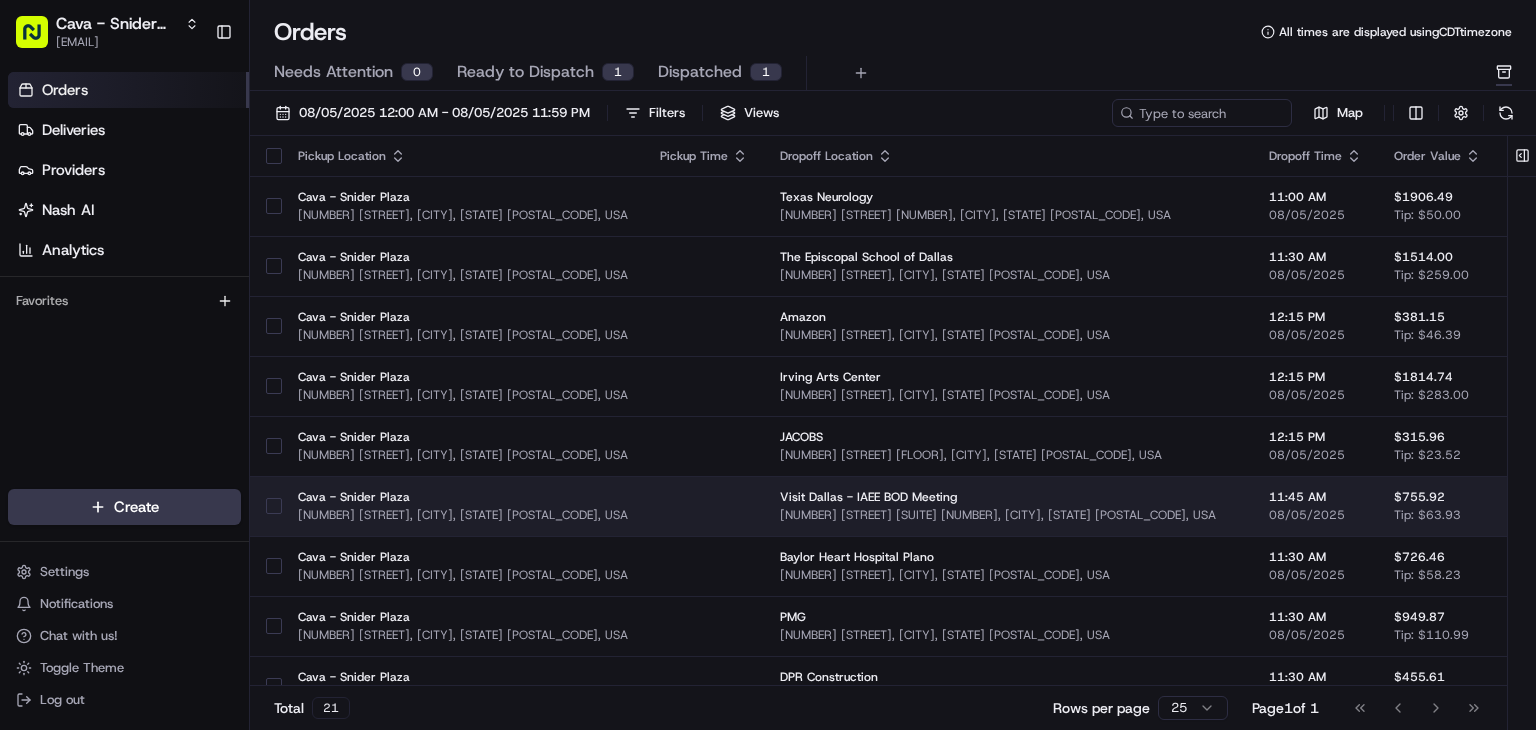 scroll, scrollTop: 704, scrollLeft: 0, axis: vertical 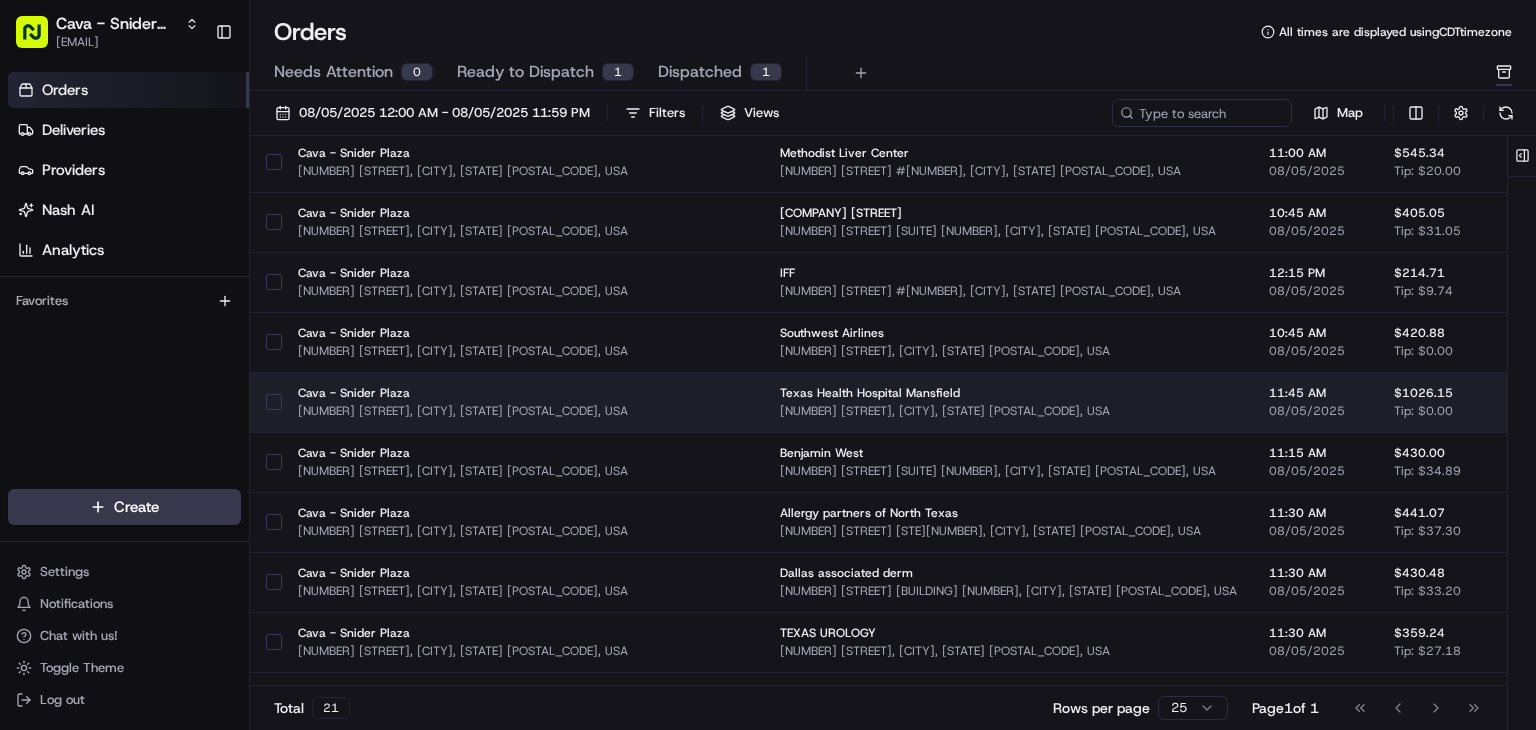 click at bounding box center [274, 402] 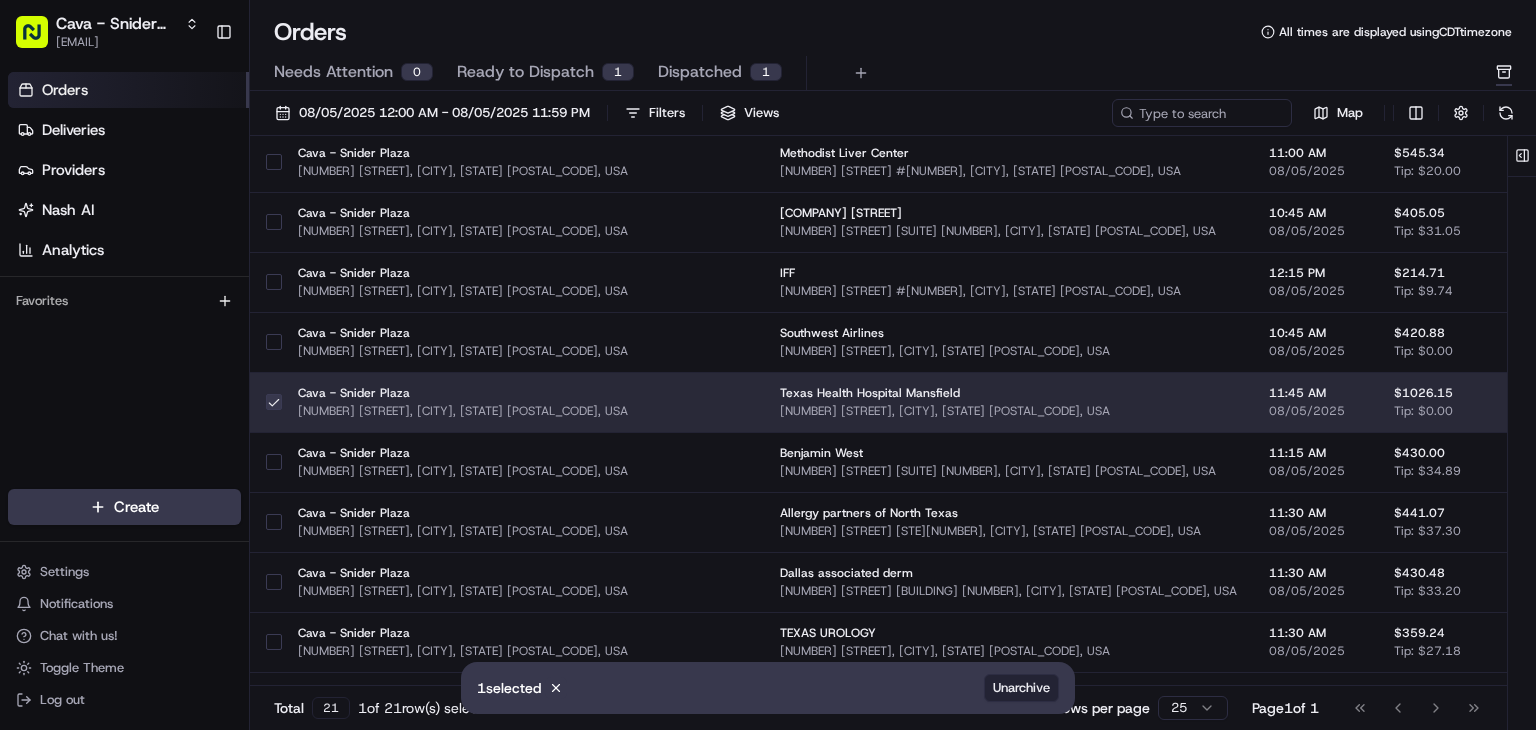 click on "Unarchive" at bounding box center [1021, 688] 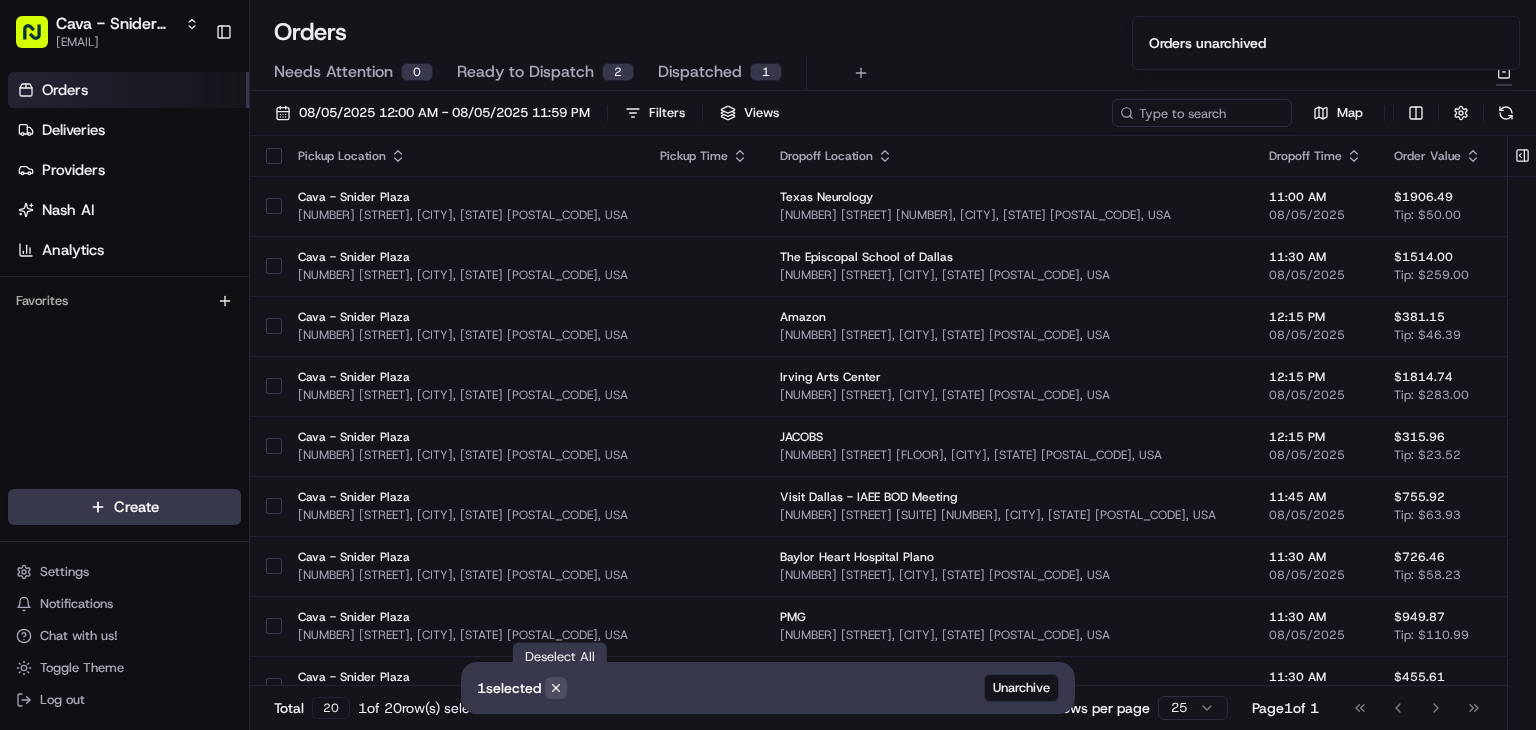 click on "Cancel" at bounding box center (556, 688) 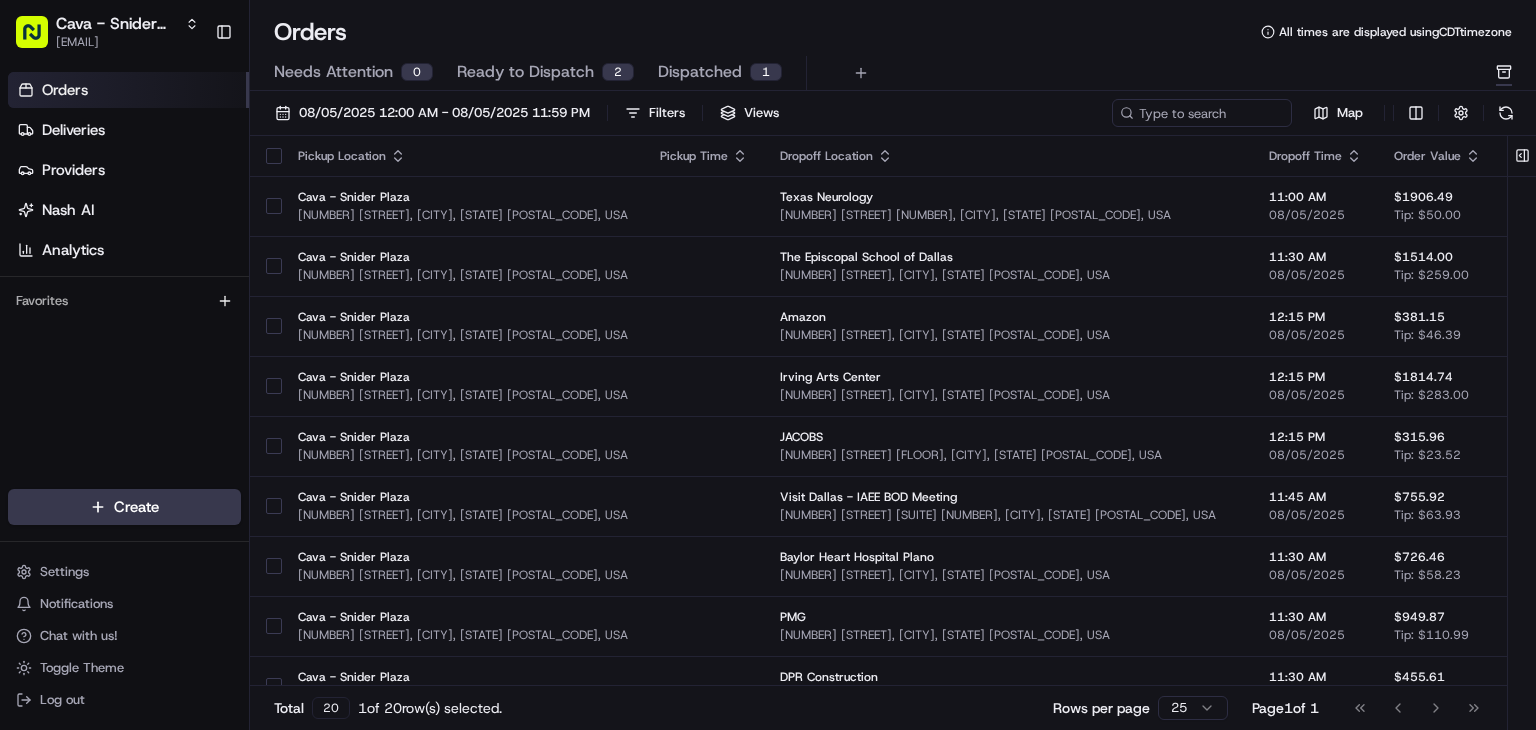 click on "Ready to Dispatch" at bounding box center (525, 72) 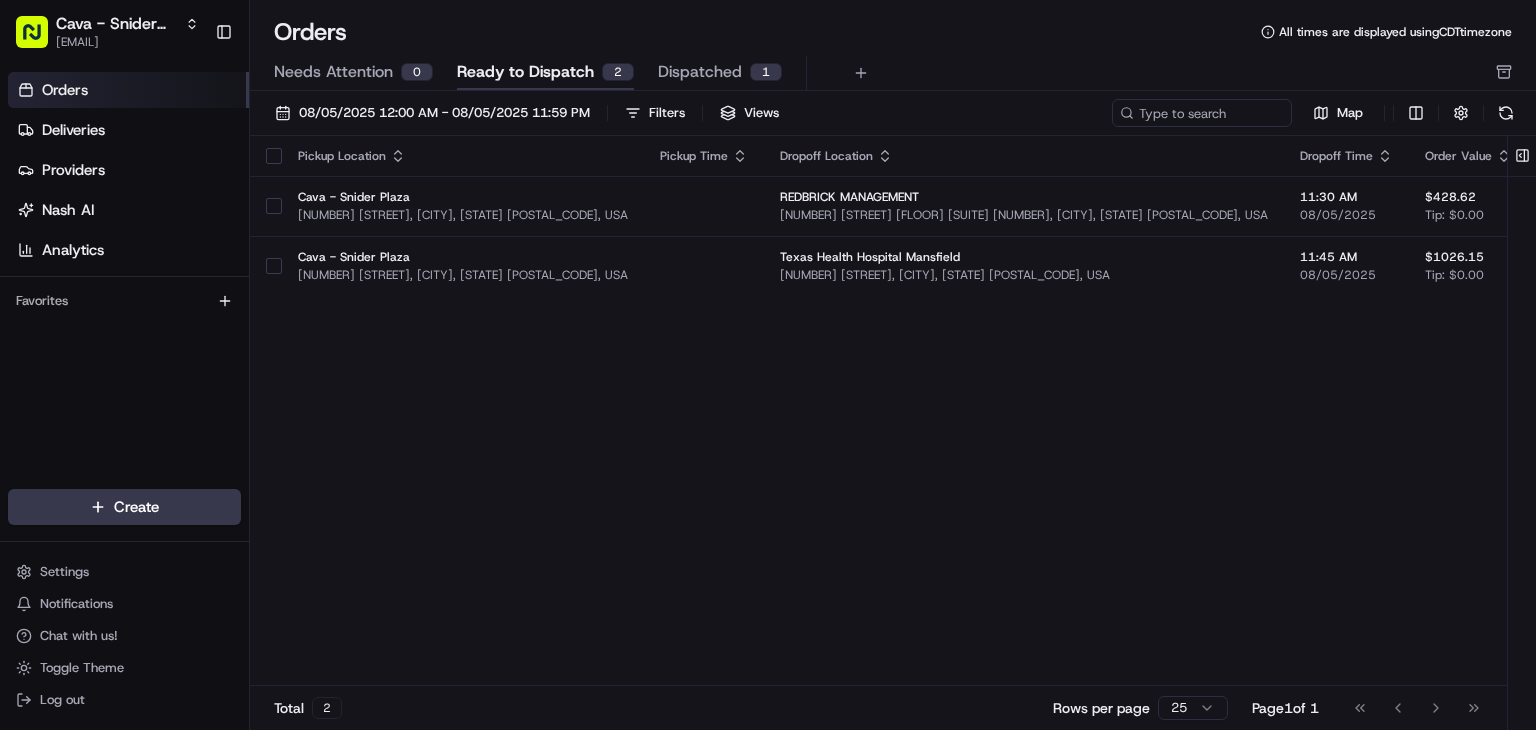 click on "Dispatched" at bounding box center (700, 72) 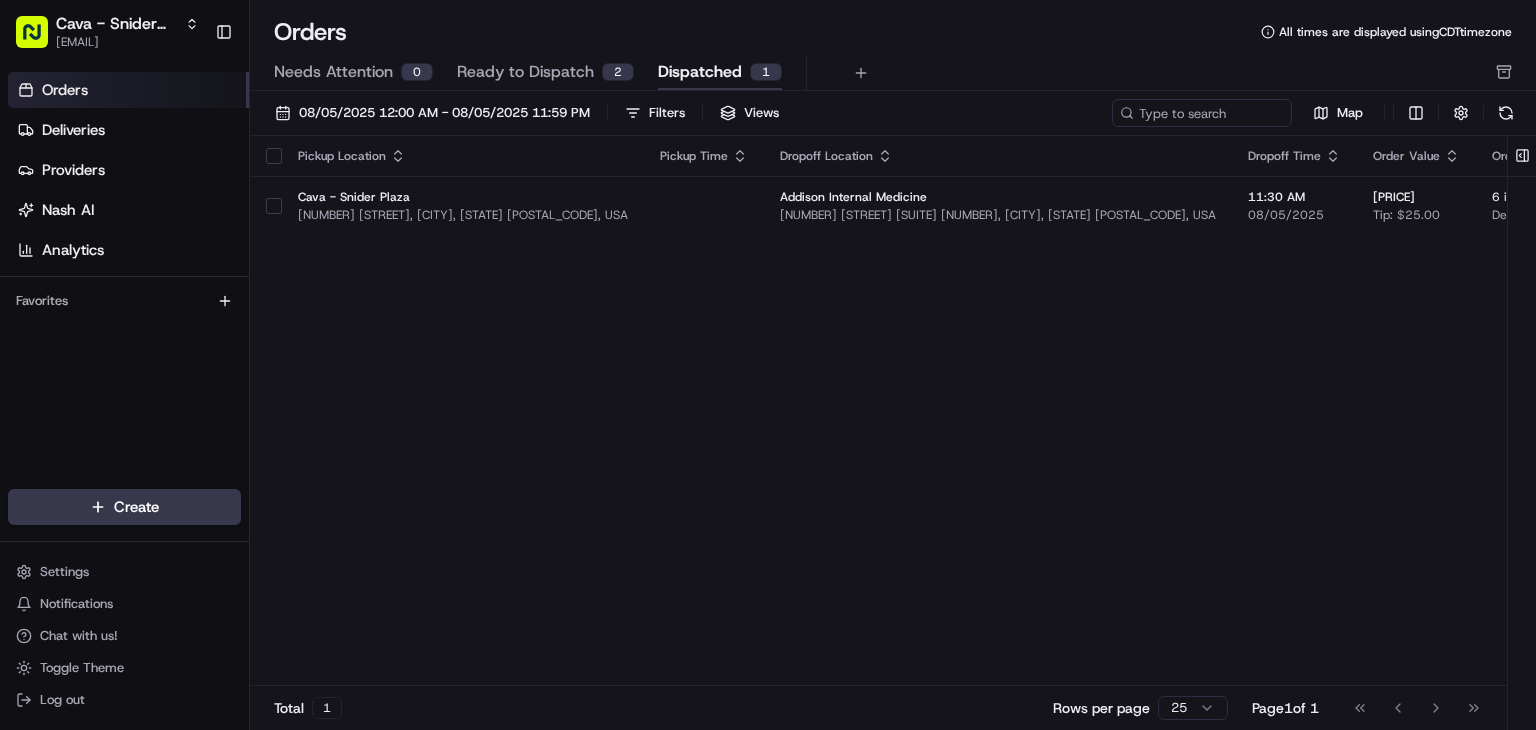 click on "Ready to Dispatch" at bounding box center (525, 72) 